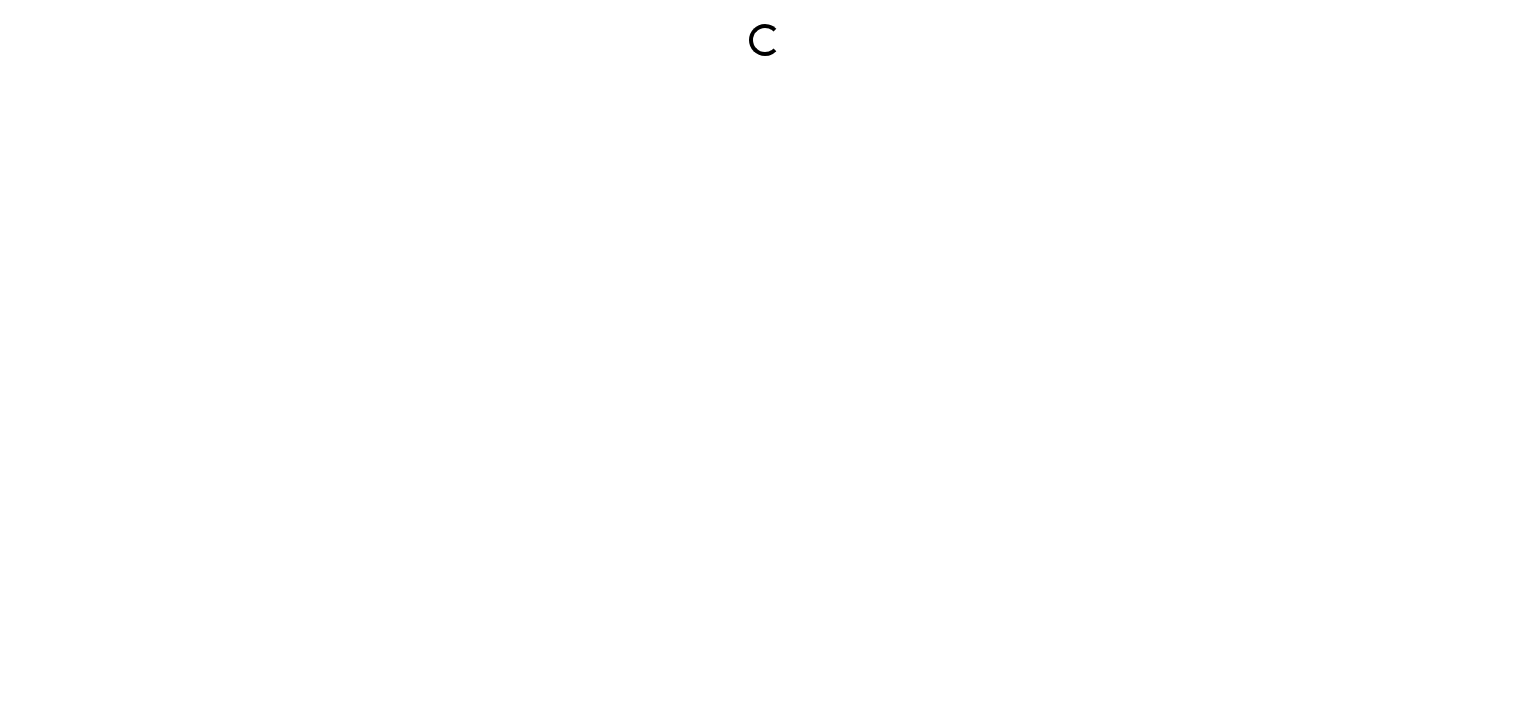 scroll, scrollTop: 0, scrollLeft: 0, axis: both 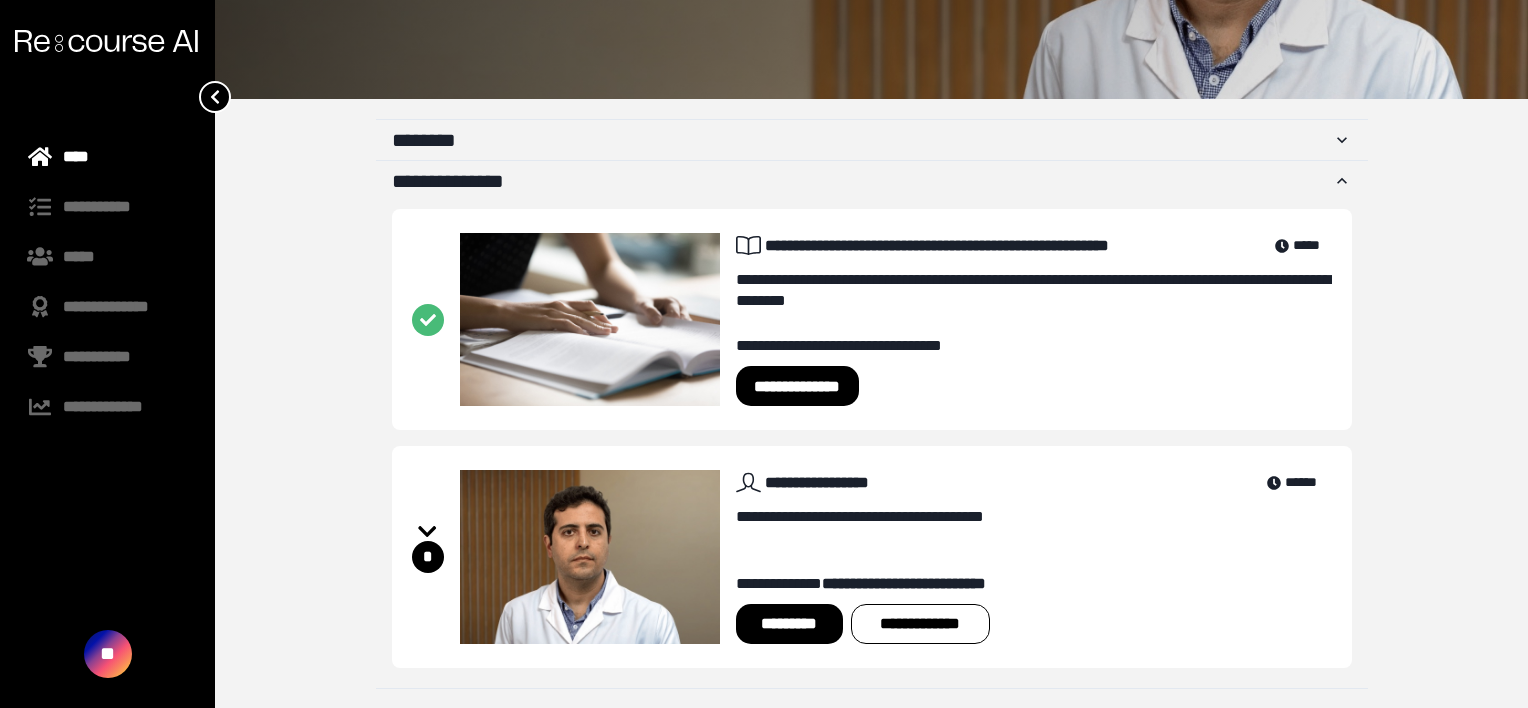 click on "*********" at bounding box center [789, 624] 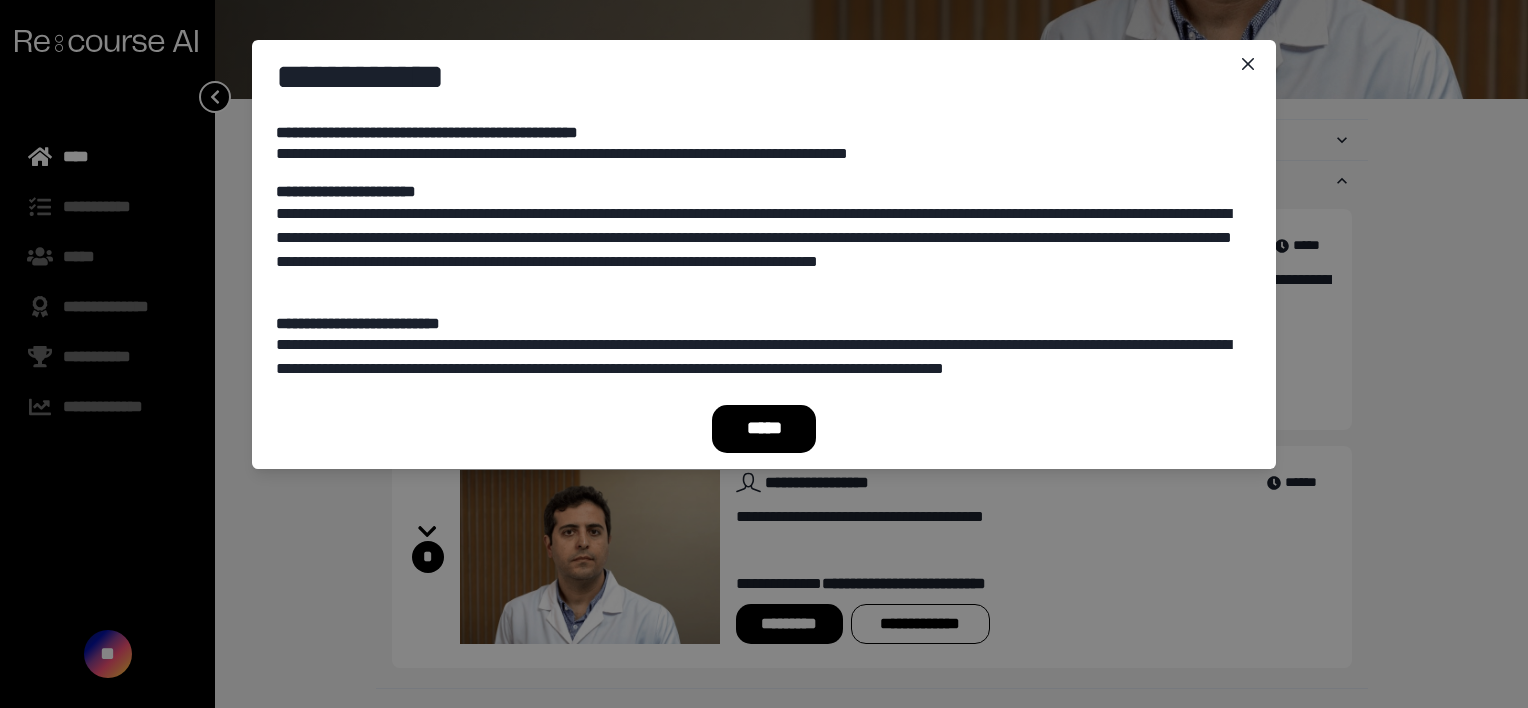 click on "*****" at bounding box center (764, 429) 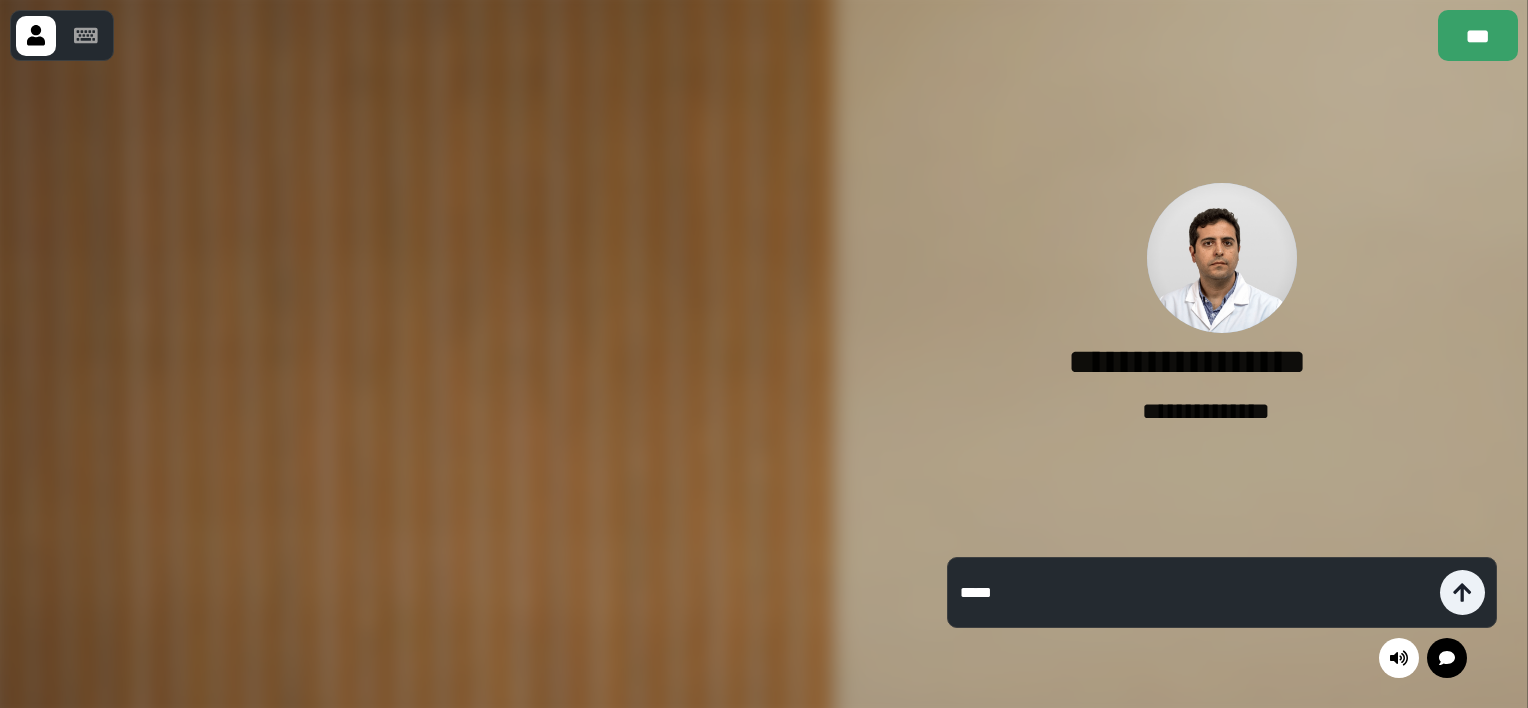 type on "*****" 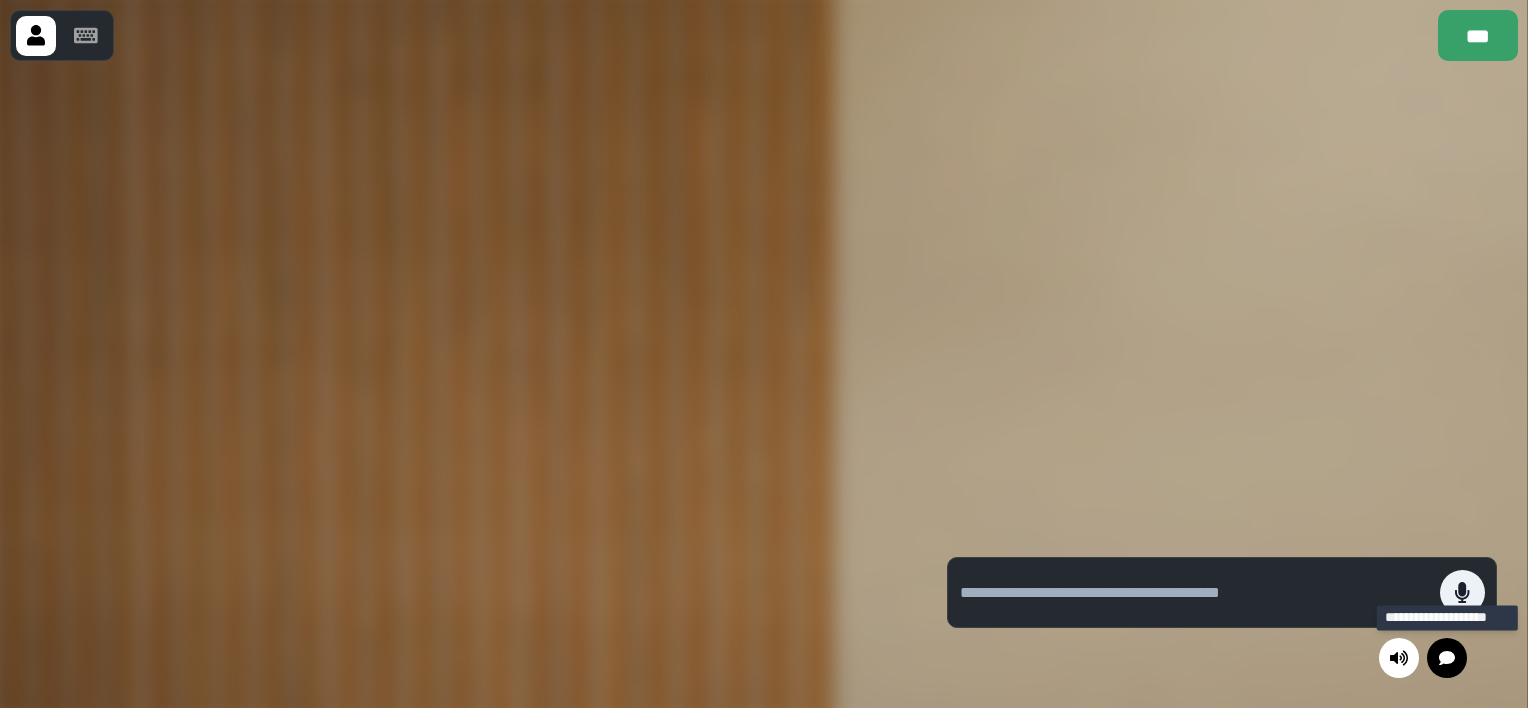 click at bounding box center [1447, 658] 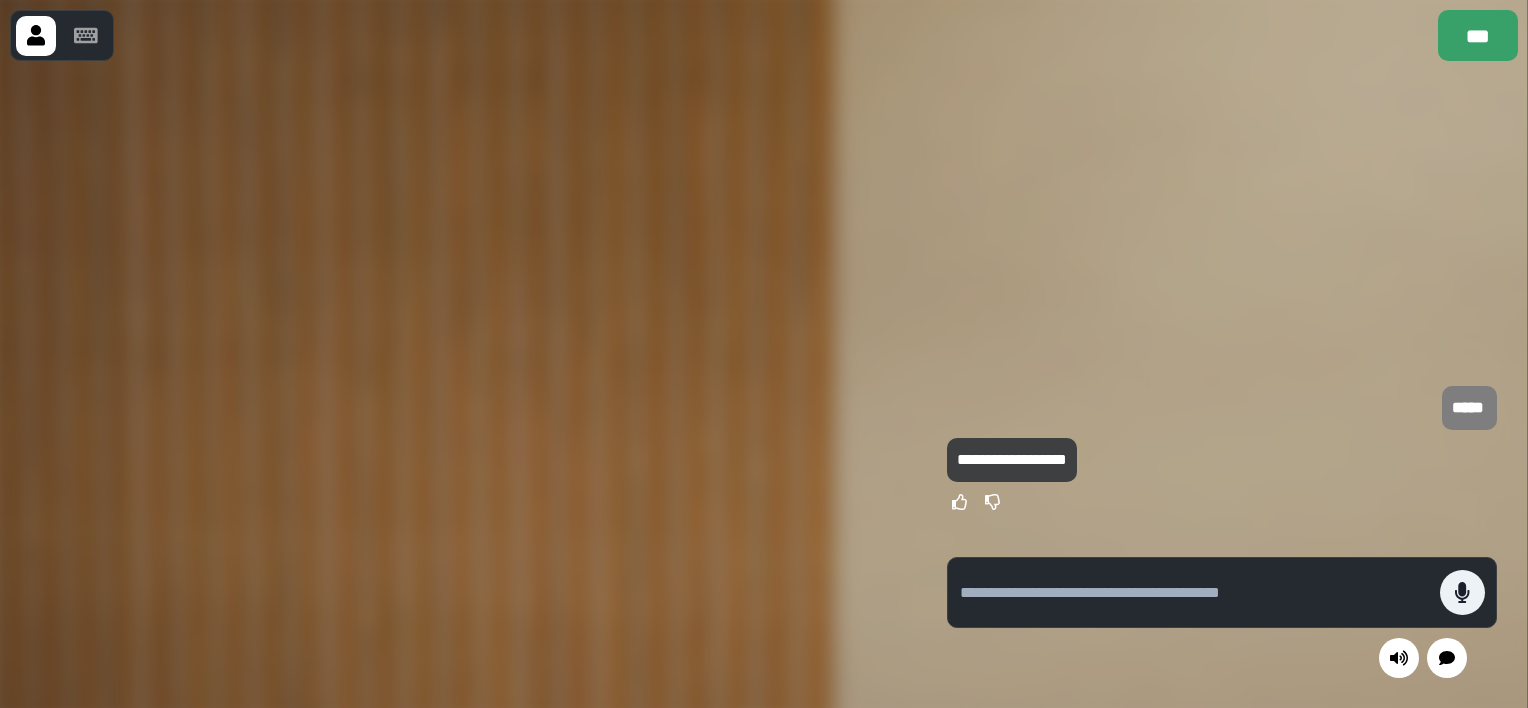 click at bounding box center (1447, 658) 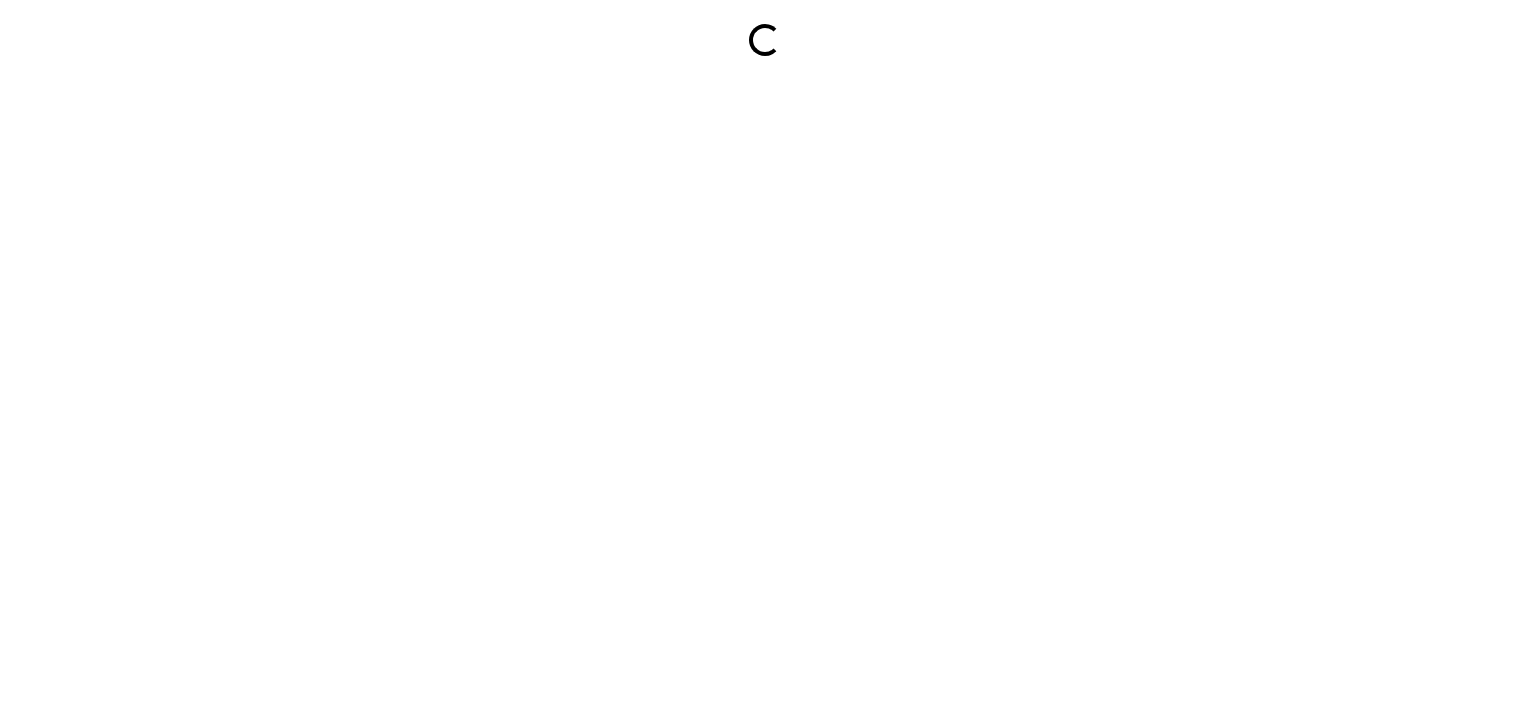 scroll, scrollTop: 0, scrollLeft: 0, axis: both 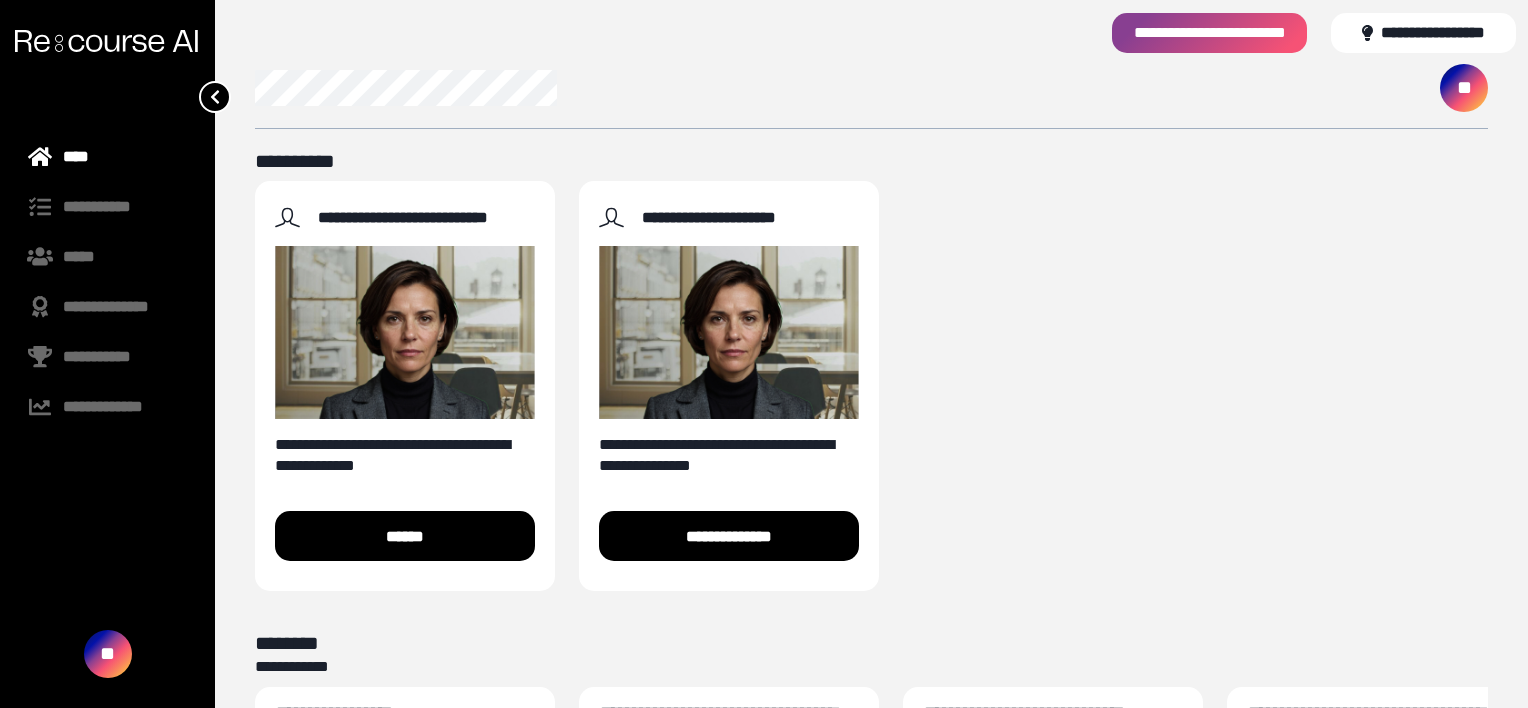 click at bounding box center (729, 332) 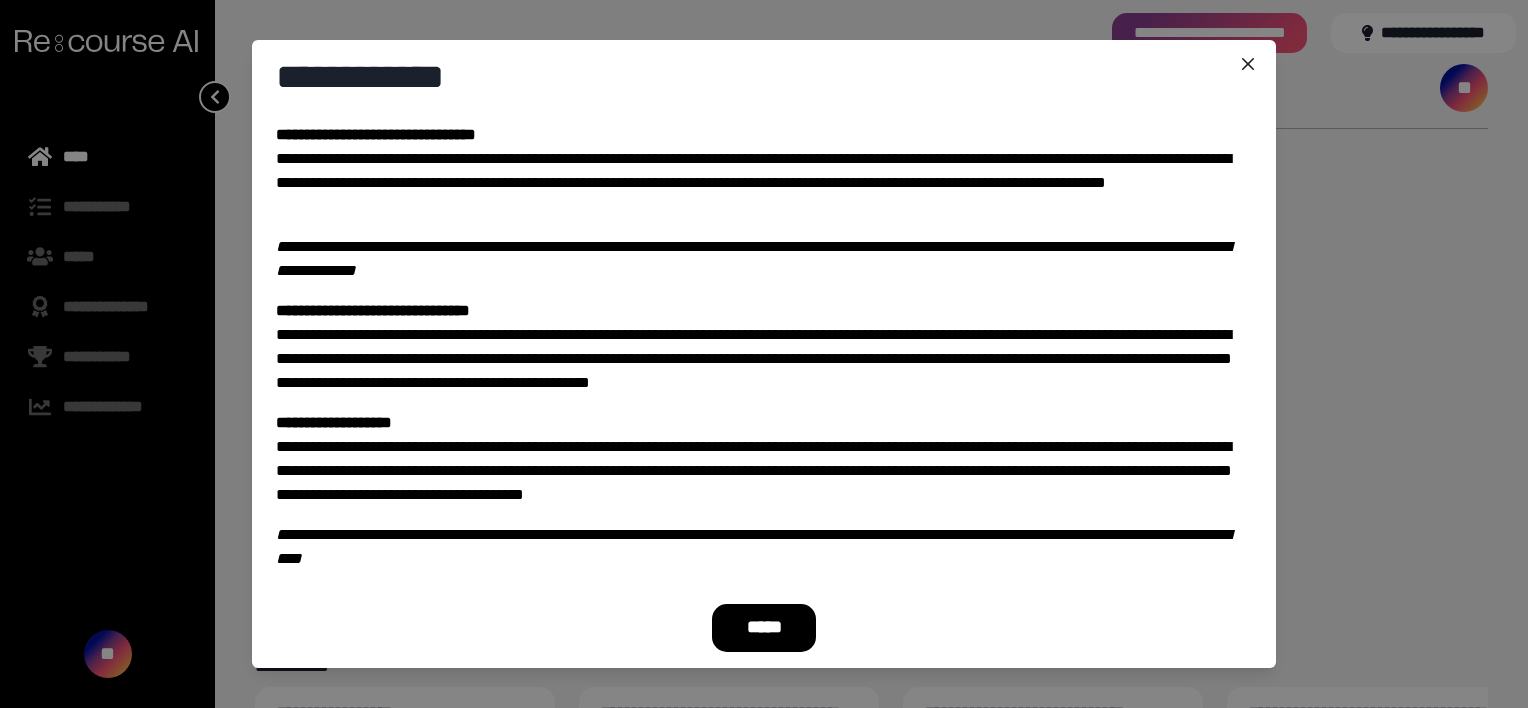 click on "*****" at bounding box center (764, 628) 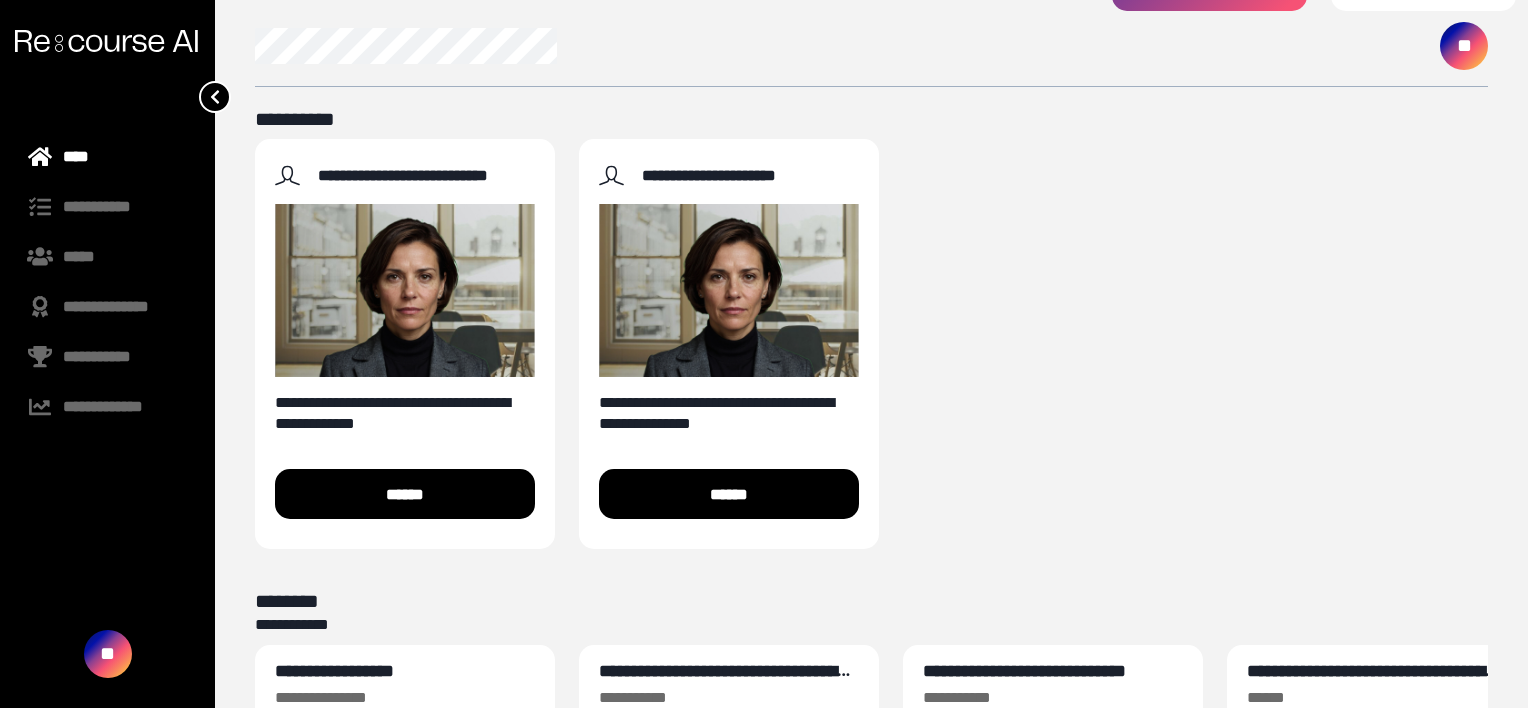 scroll, scrollTop: 0, scrollLeft: 0, axis: both 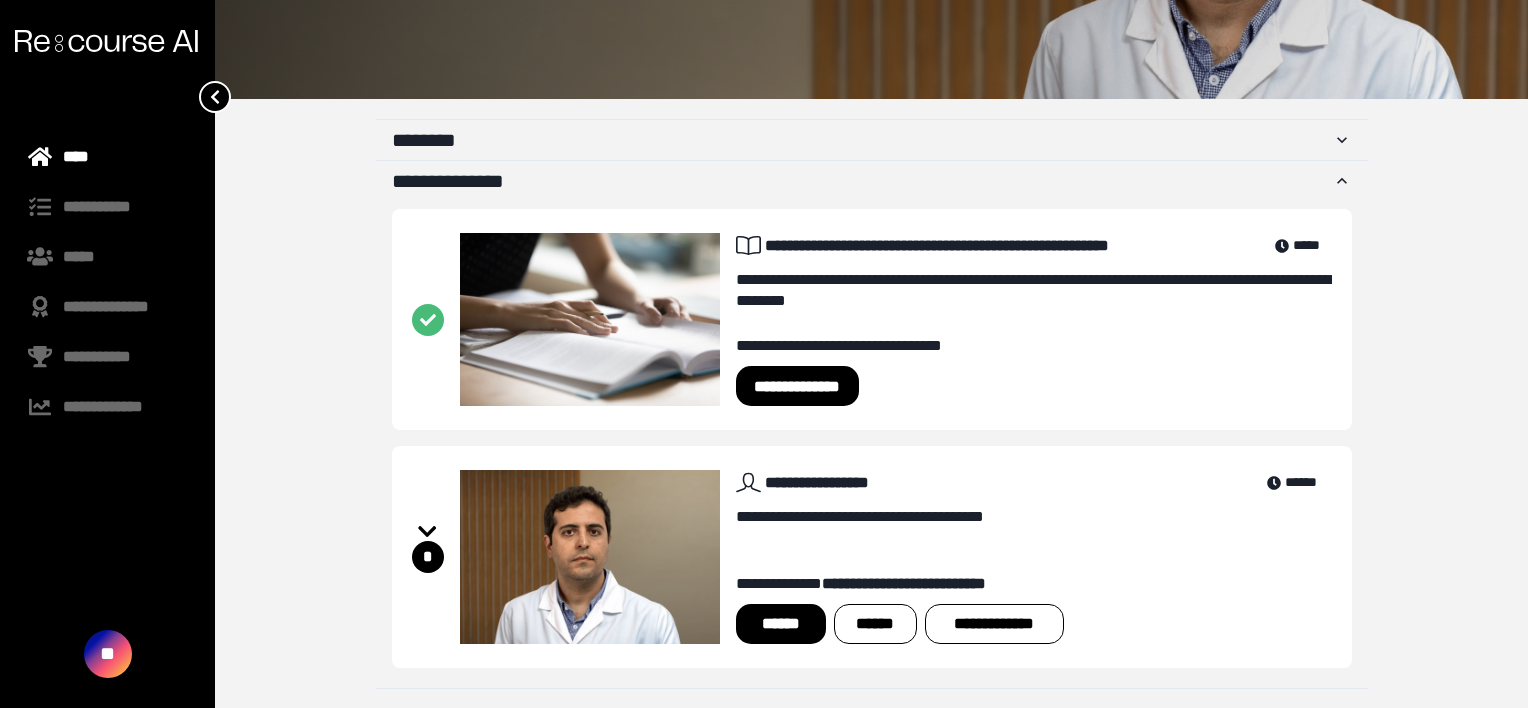 click on "******" at bounding box center [781, 624] 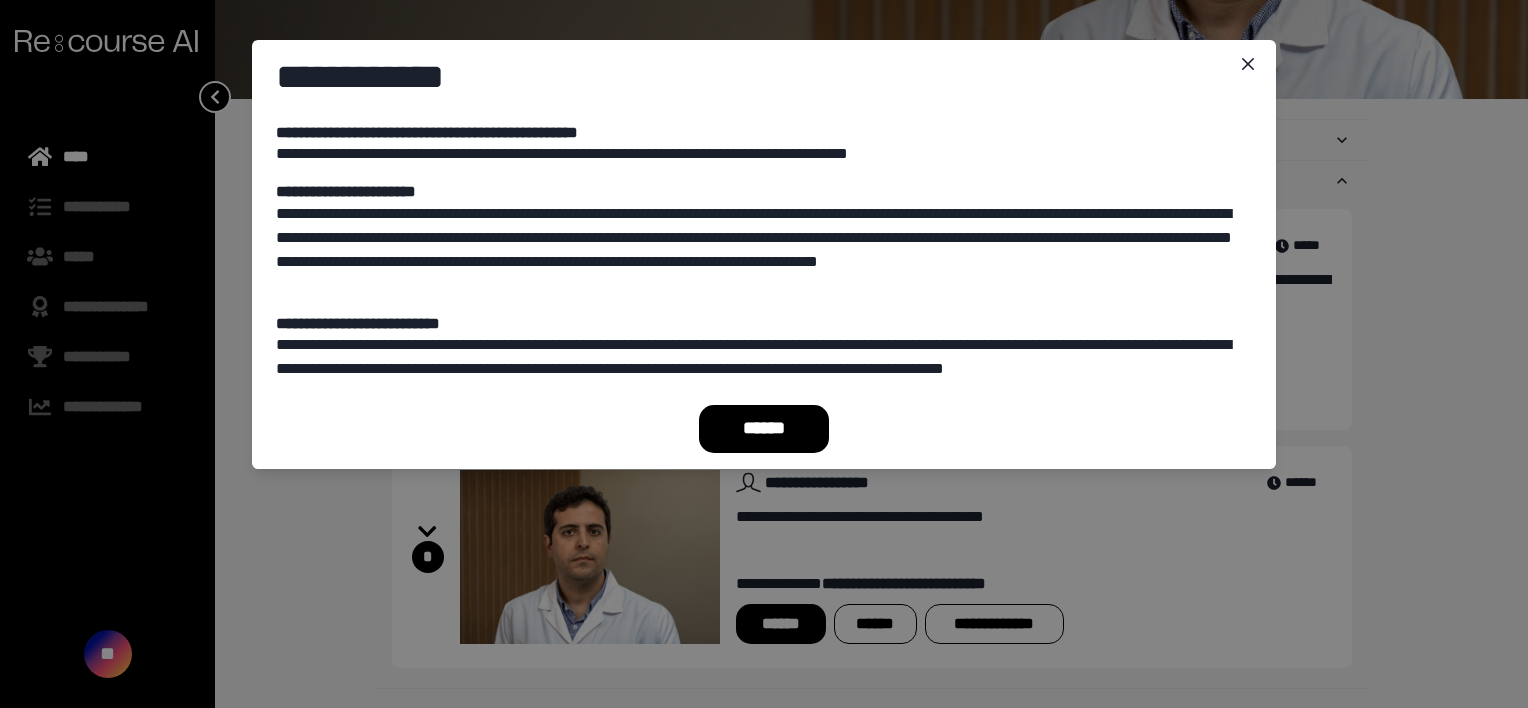 click on "[FIRST] [LAST]
[ADDRESS]
[CITY]
[STATE]
[POSTAL_CODE]
[COUNTRY]" at bounding box center [764, 354] 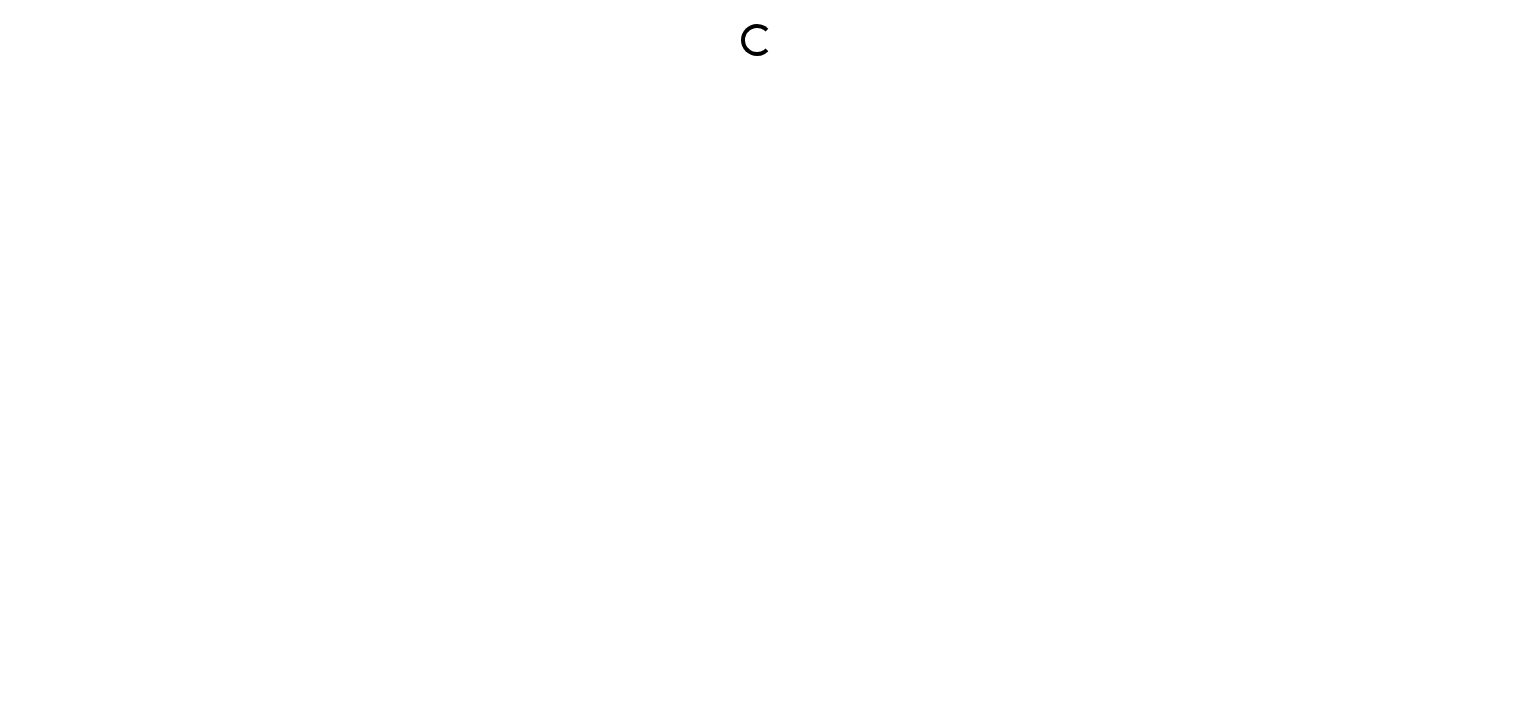scroll, scrollTop: 0, scrollLeft: 0, axis: both 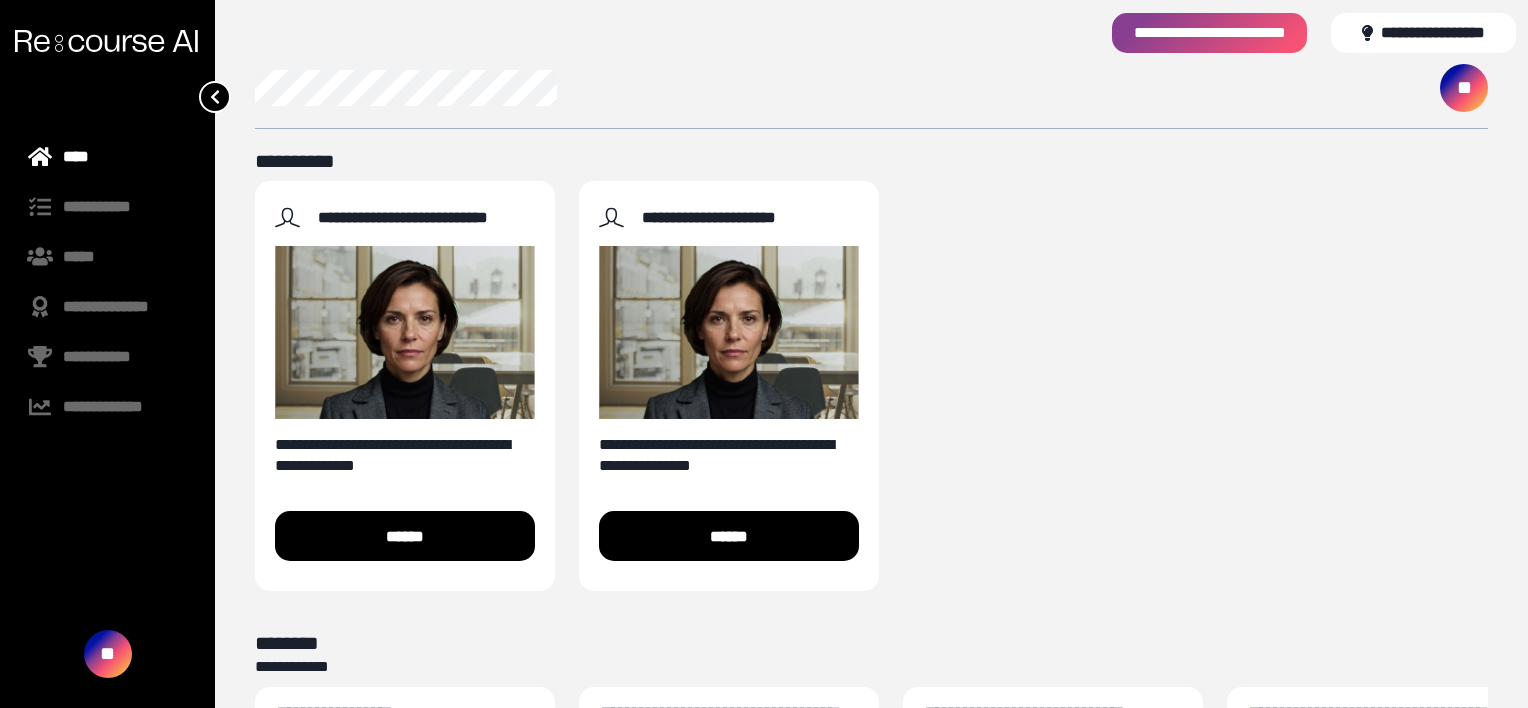 click on "******" at bounding box center (729, 536) 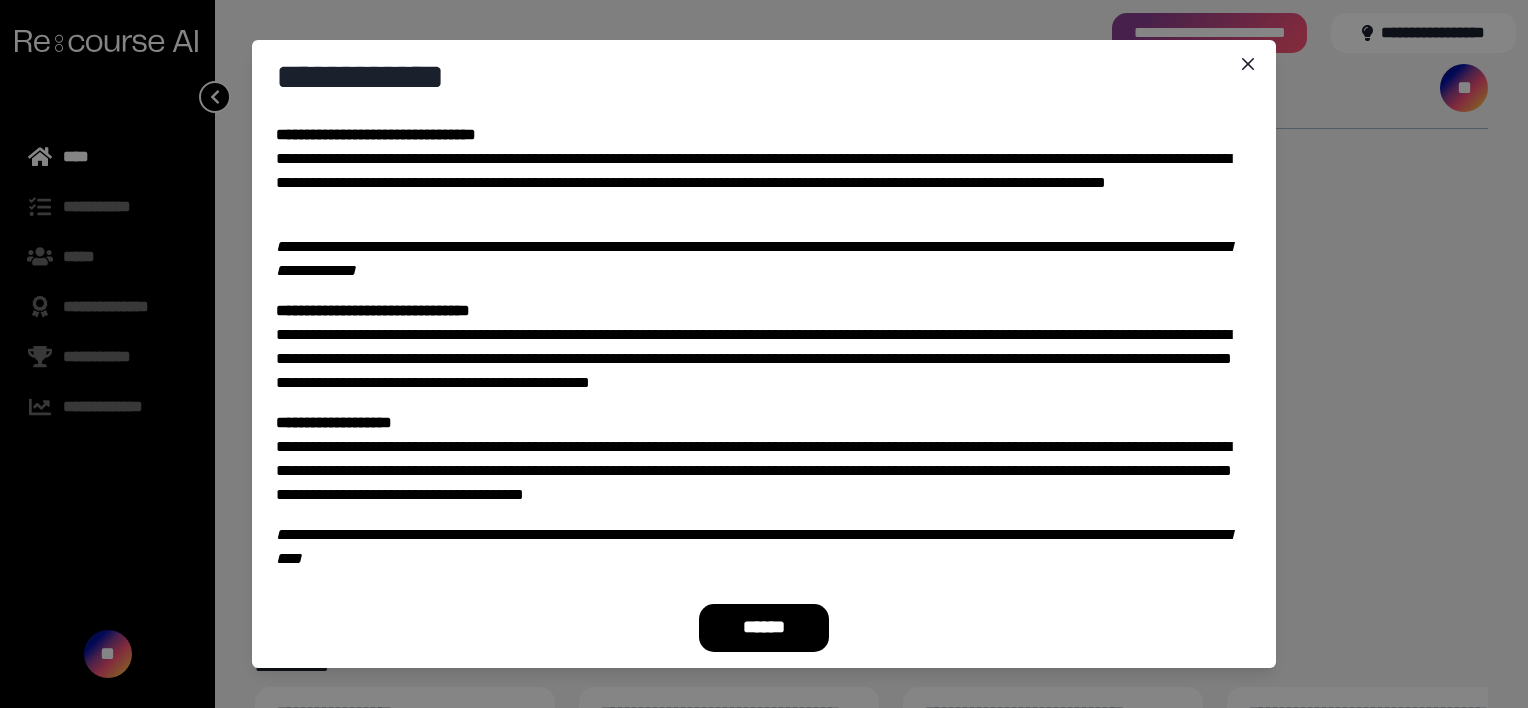 click on "******" at bounding box center (764, 628) 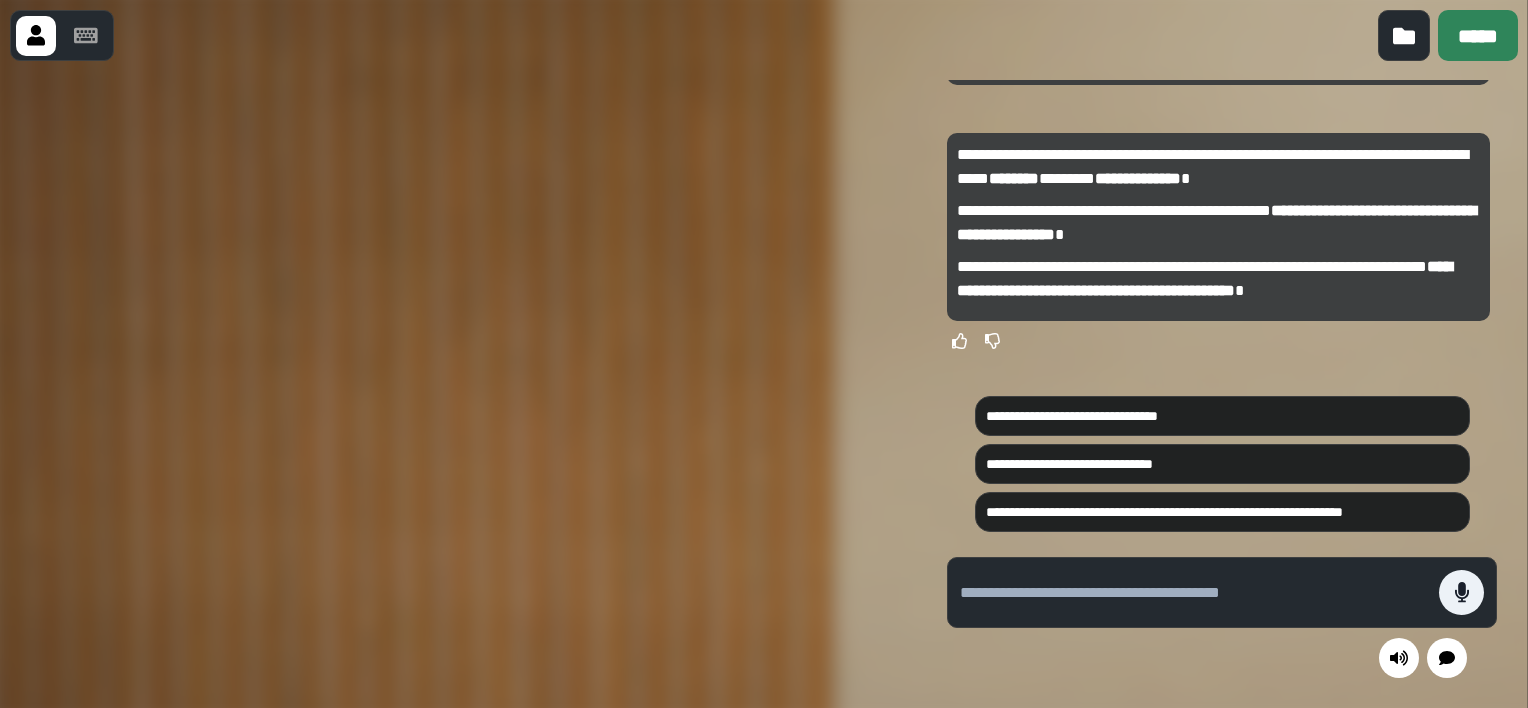 click on "*****" at bounding box center [1478, 35] 